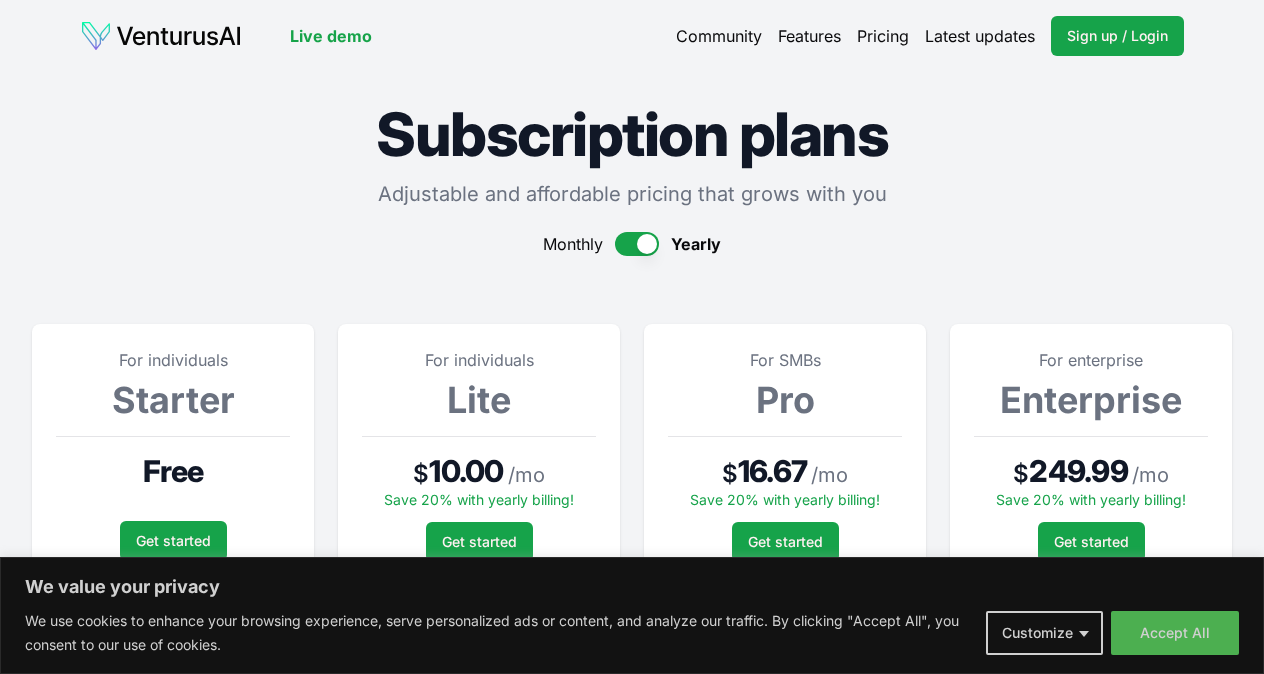scroll, scrollTop: 0, scrollLeft: 0, axis: both 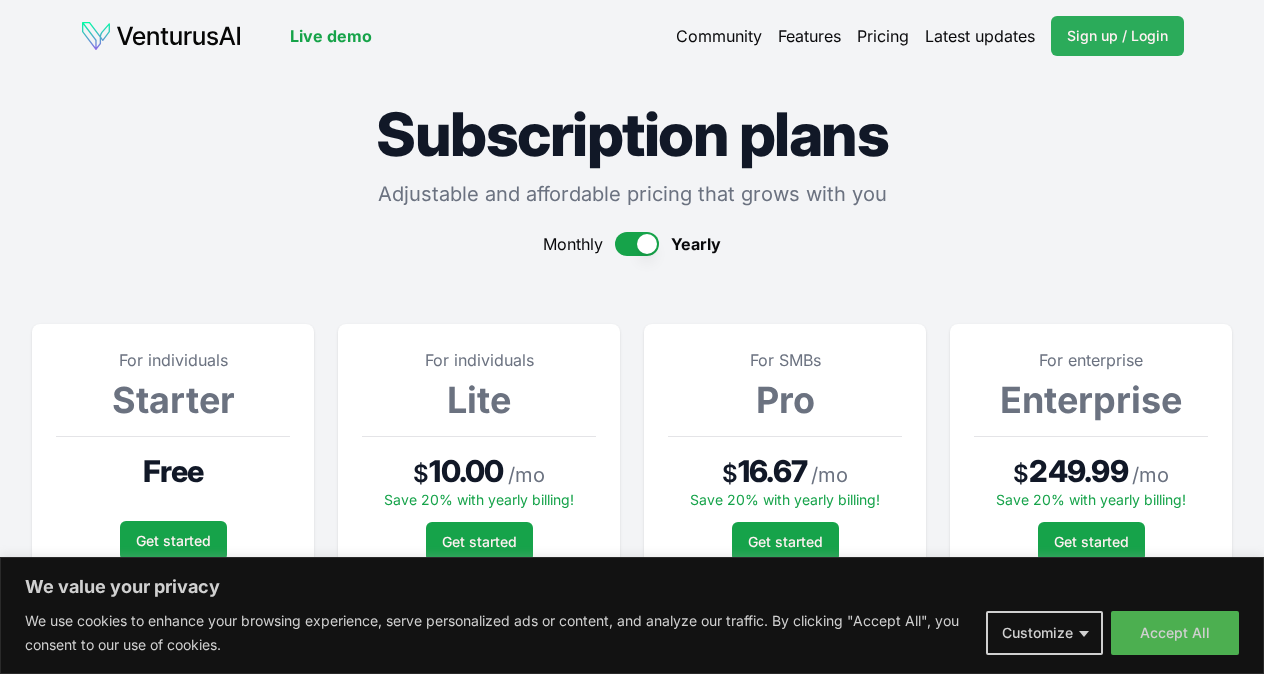 click on "Sign up / Login Login" at bounding box center (1117, 36) 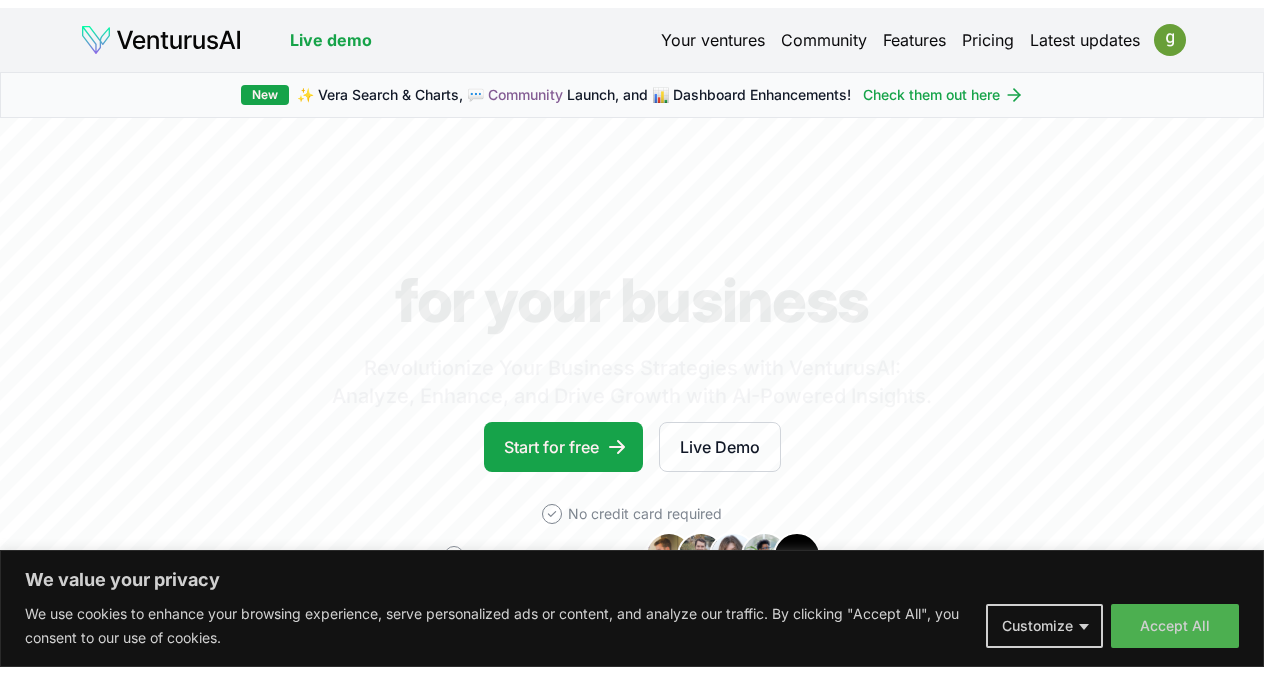 scroll, scrollTop: 0, scrollLeft: 0, axis: both 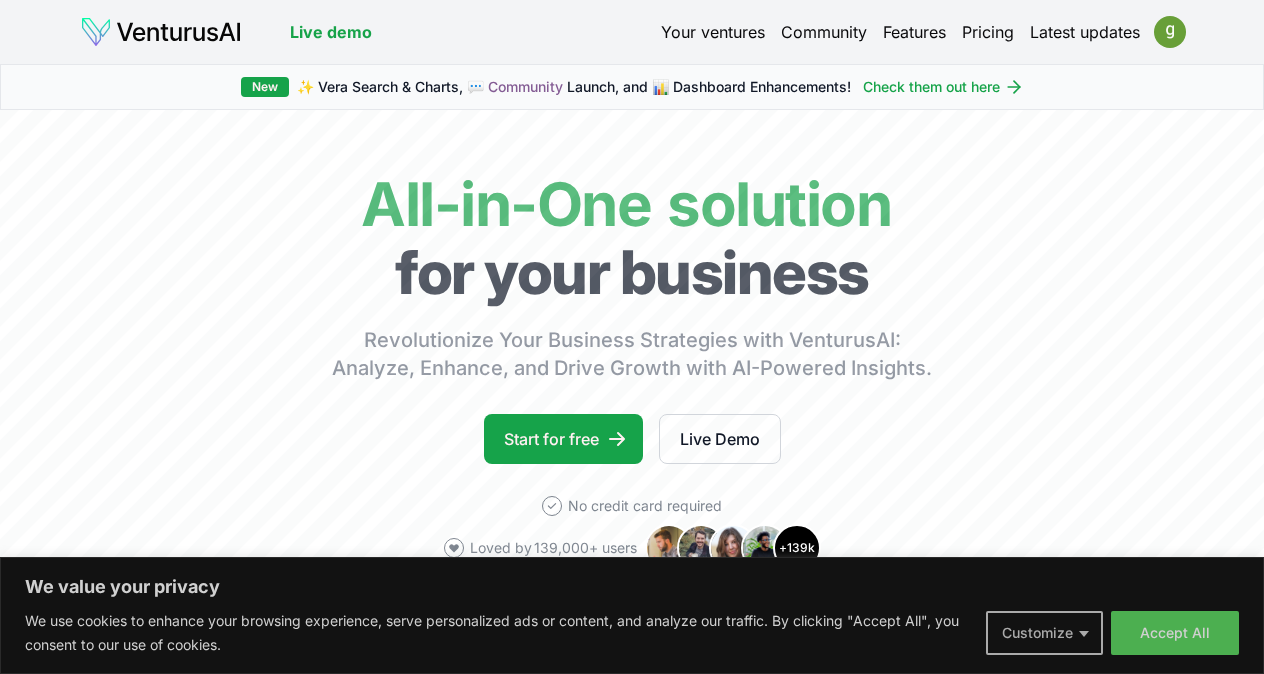 click on "Customize" at bounding box center (1044, 633) 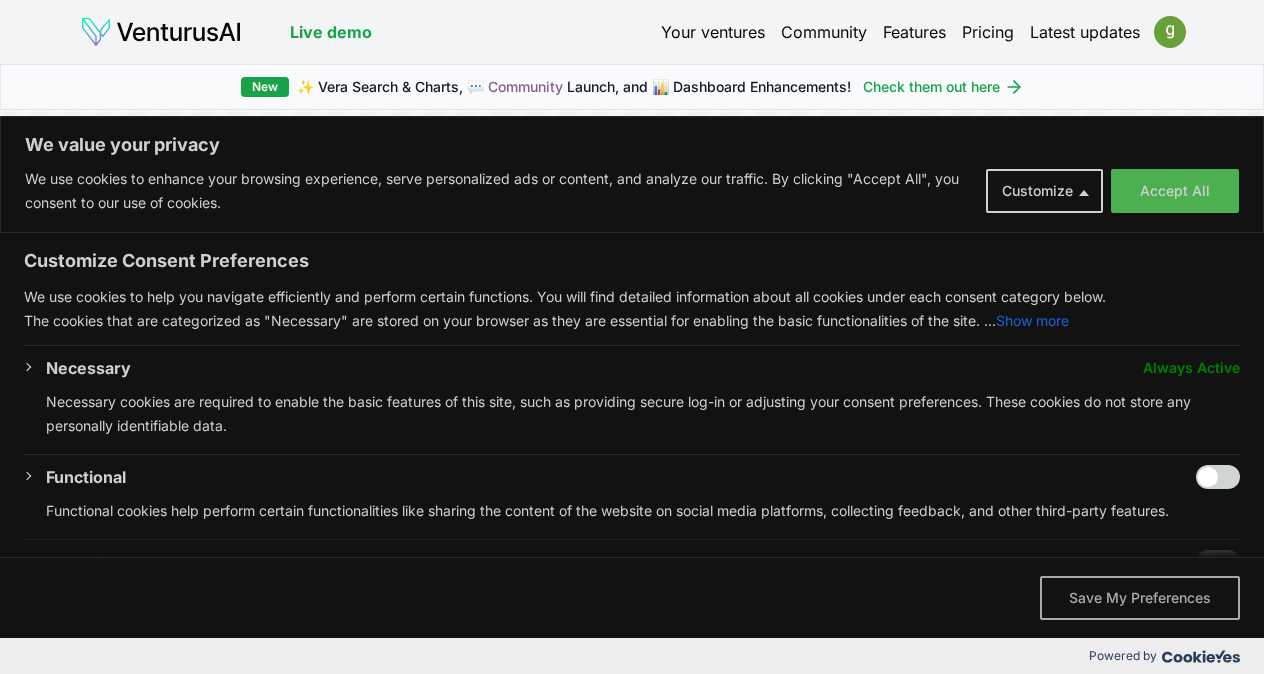 click on "Save My Preferences" at bounding box center [1140, 598] 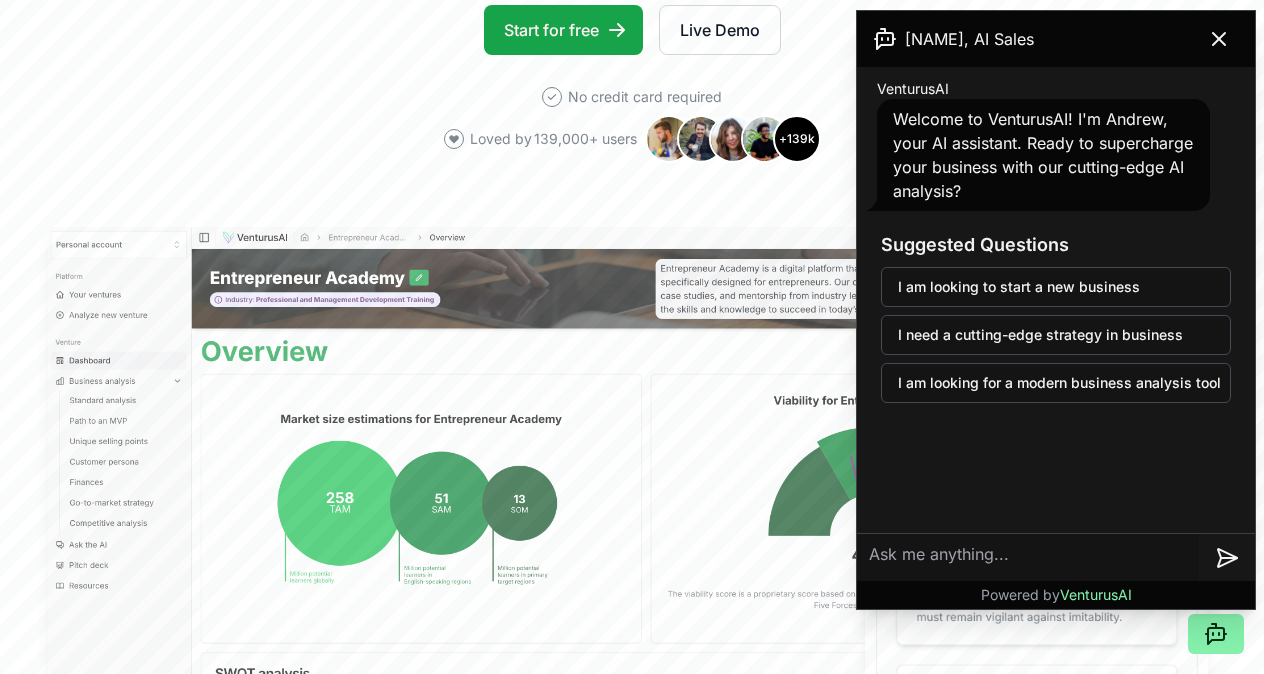 scroll, scrollTop: 413, scrollLeft: 0, axis: vertical 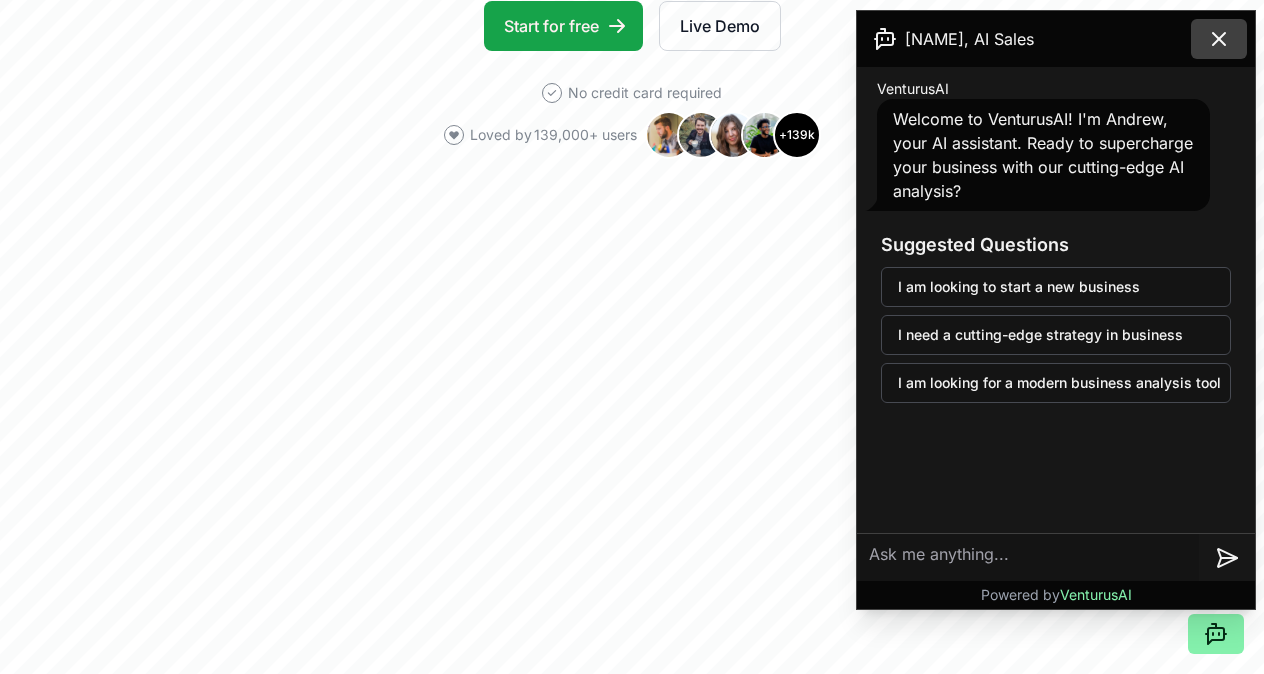 click 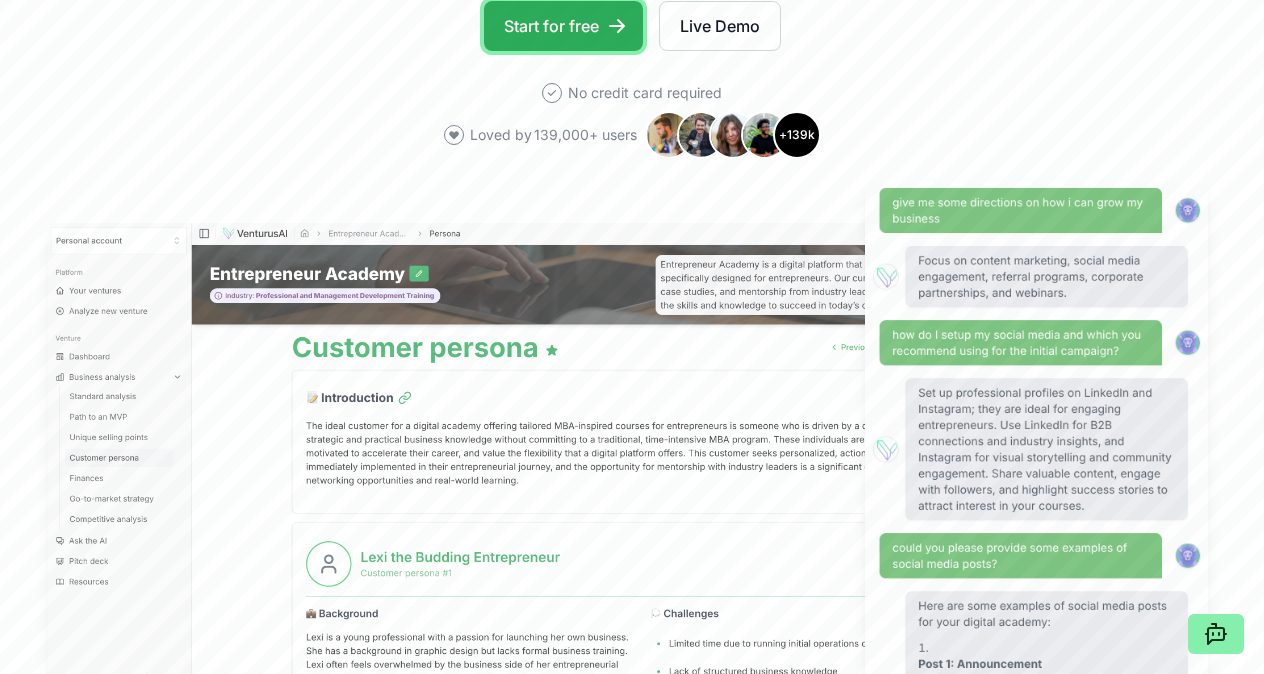 click 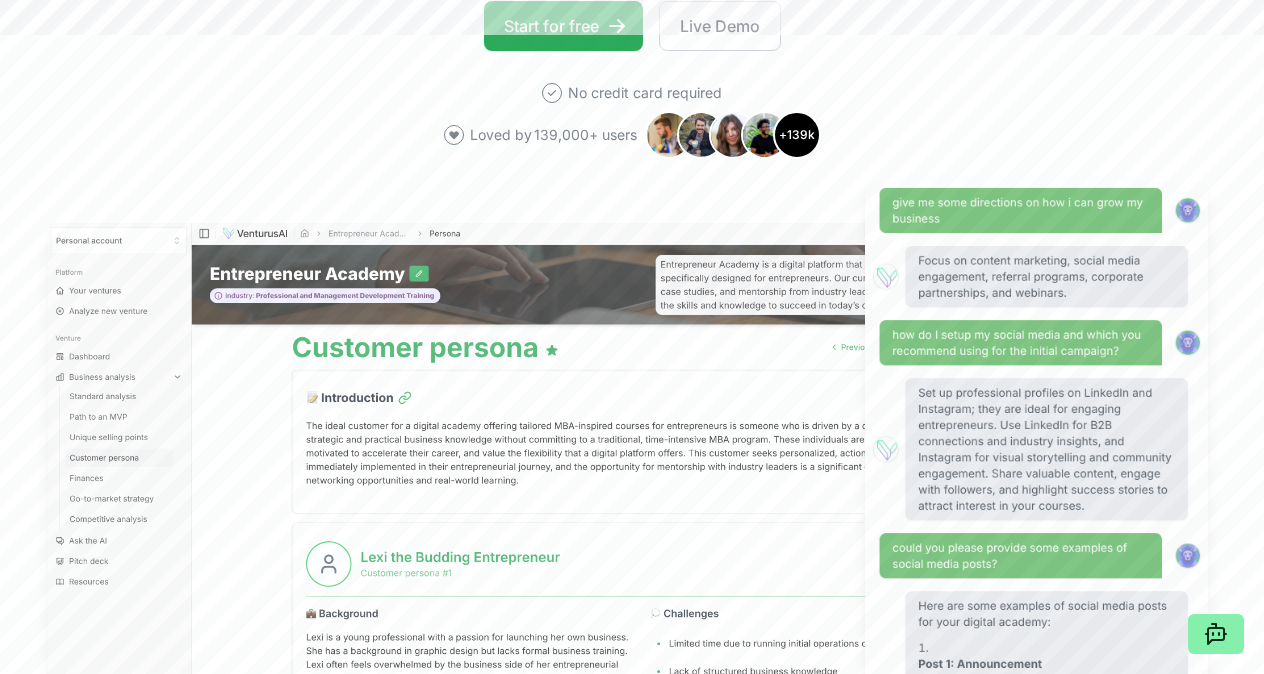scroll, scrollTop: 0, scrollLeft: 0, axis: both 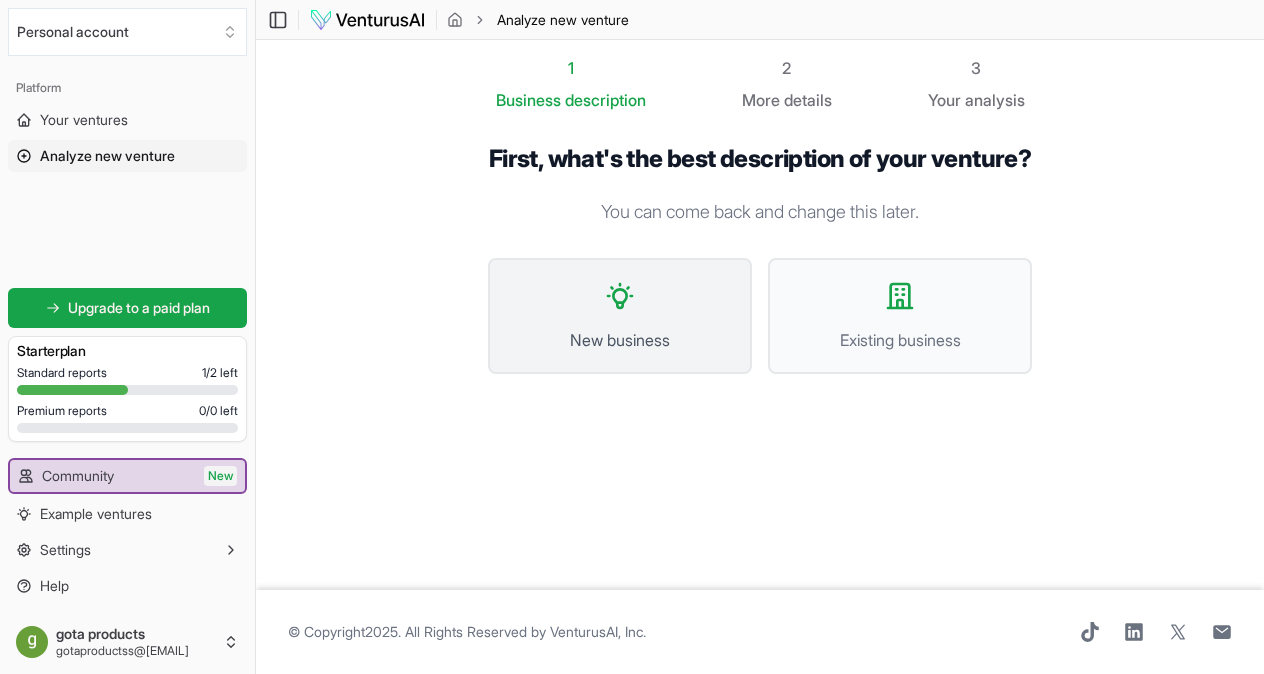click 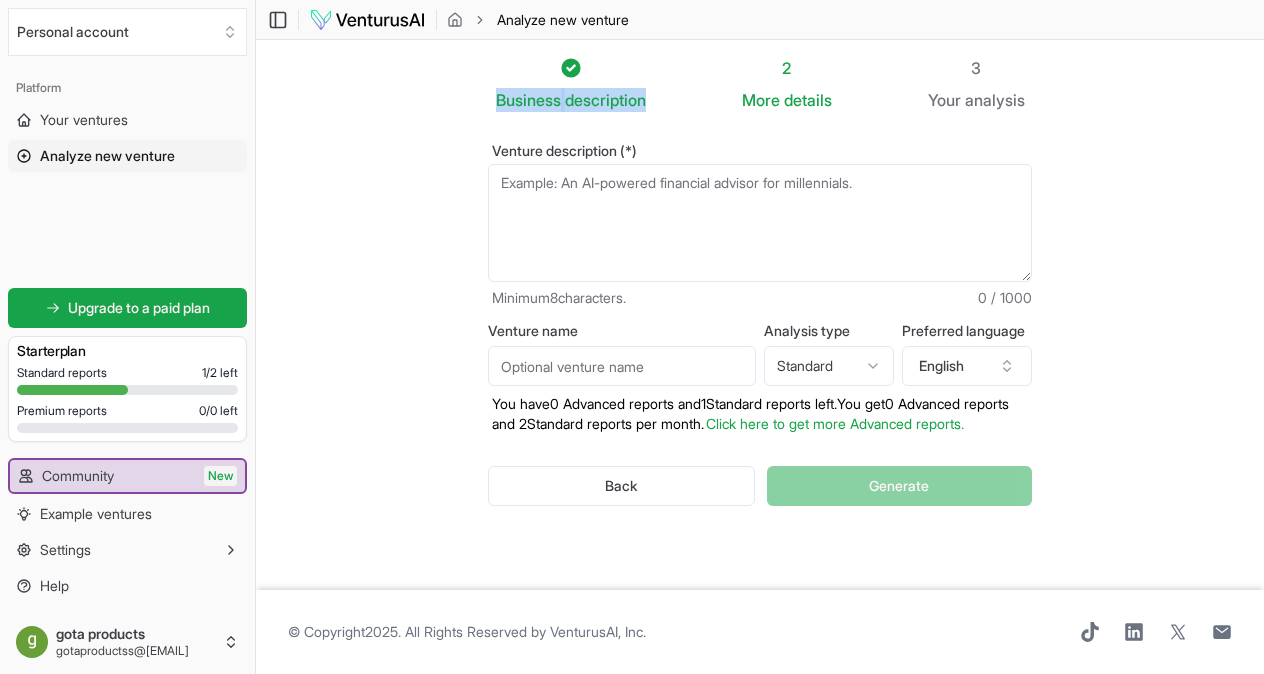 drag, startPoint x: 490, startPoint y: 99, endPoint x: 666, endPoint y: 101, distance: 176.01137 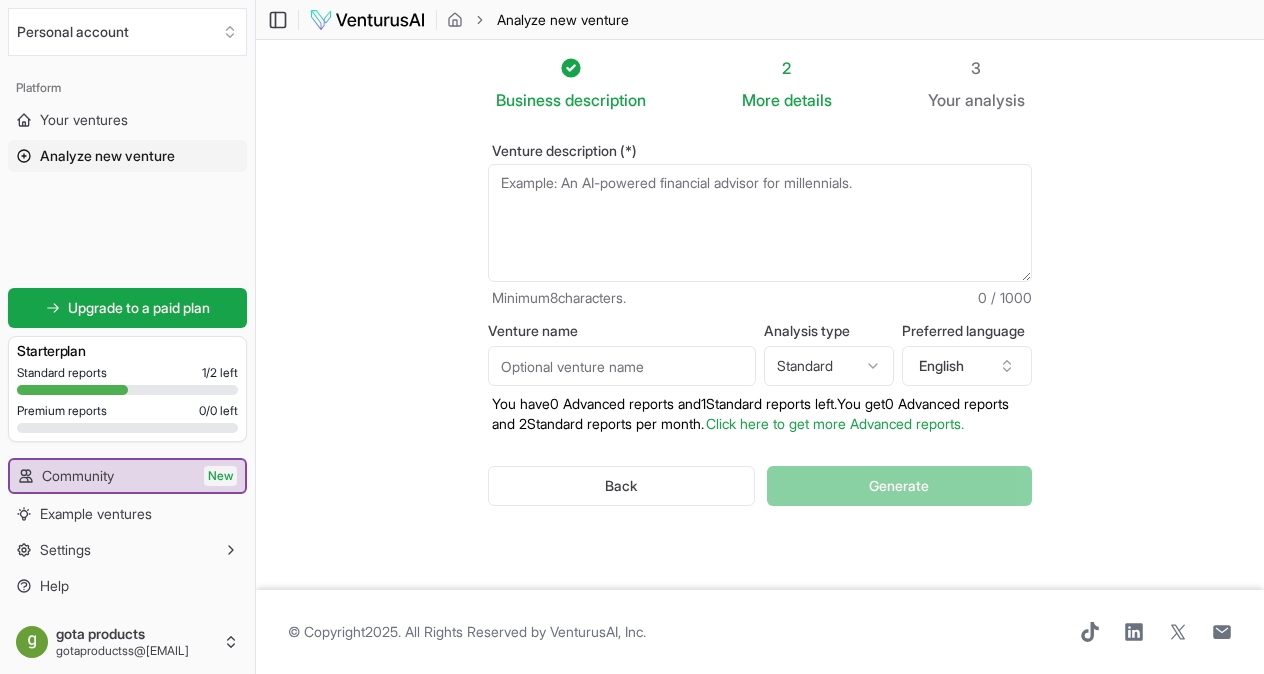 click on "Venture description (*)" at bounding box center [760, 223] 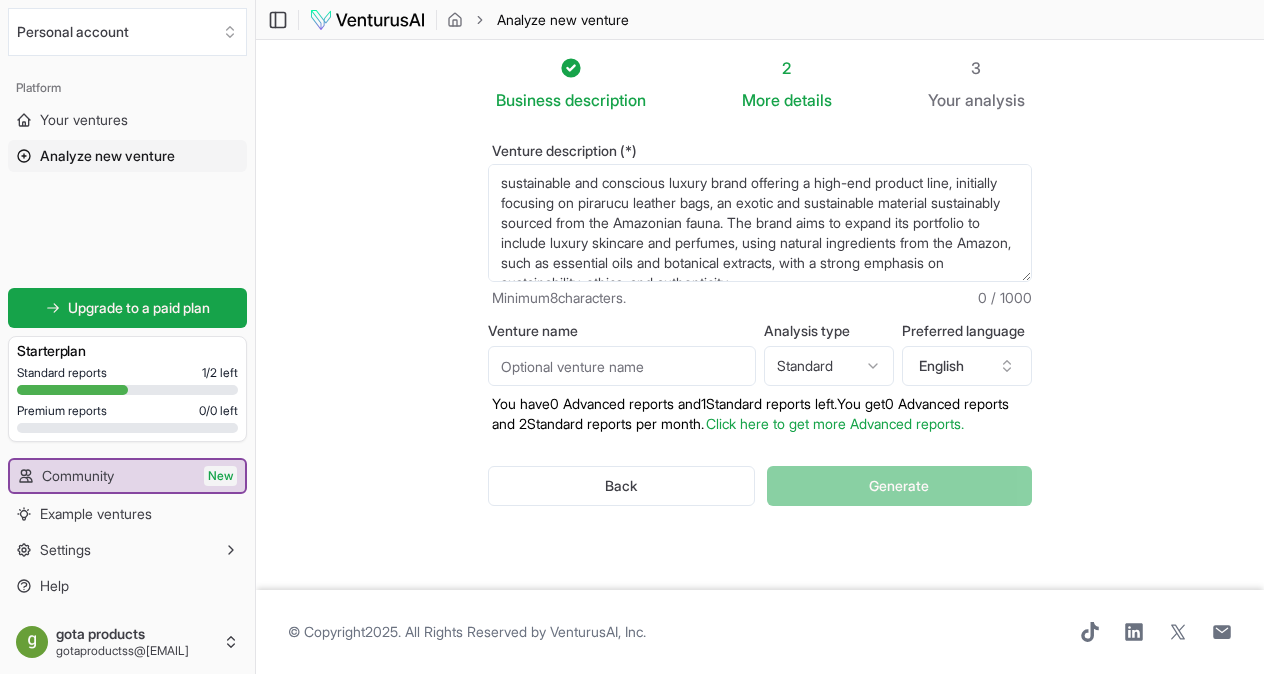 scroll, scrollTop: 10, scrollLeft: 0, axis: vertical 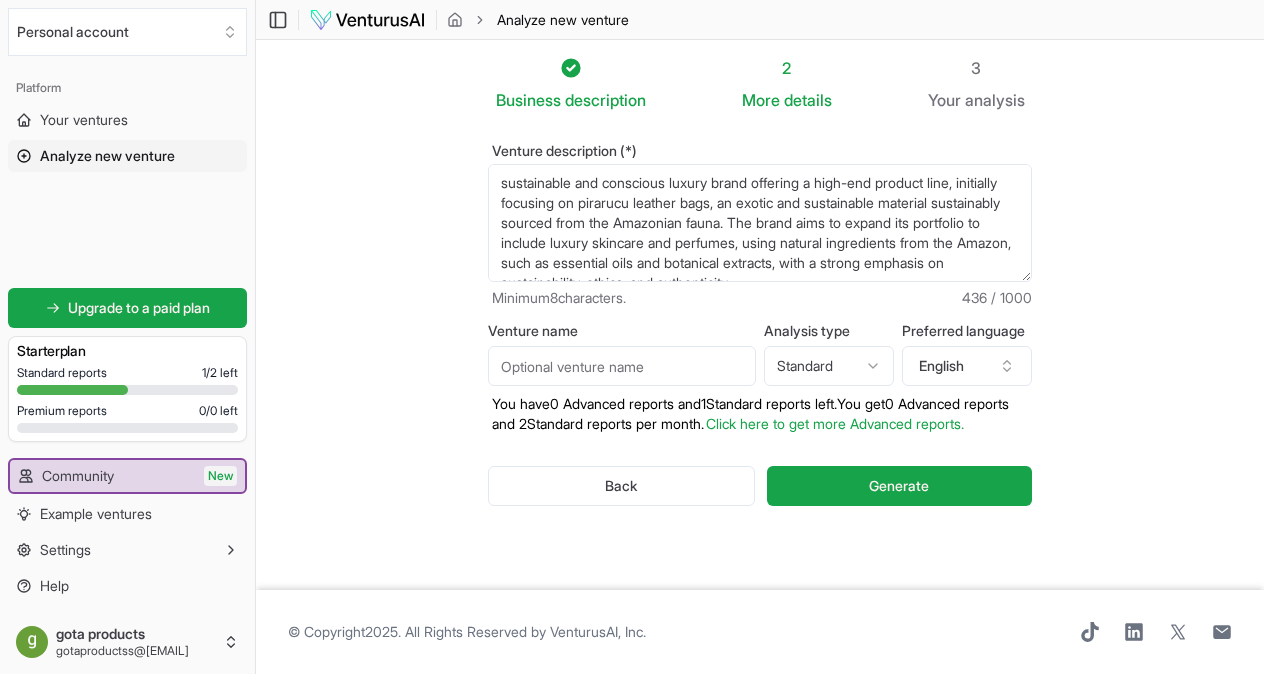drag, startPoint x: 862, startPoint y: 219, endPoint x: 647, endPoint y: 218, distance: 215.00232 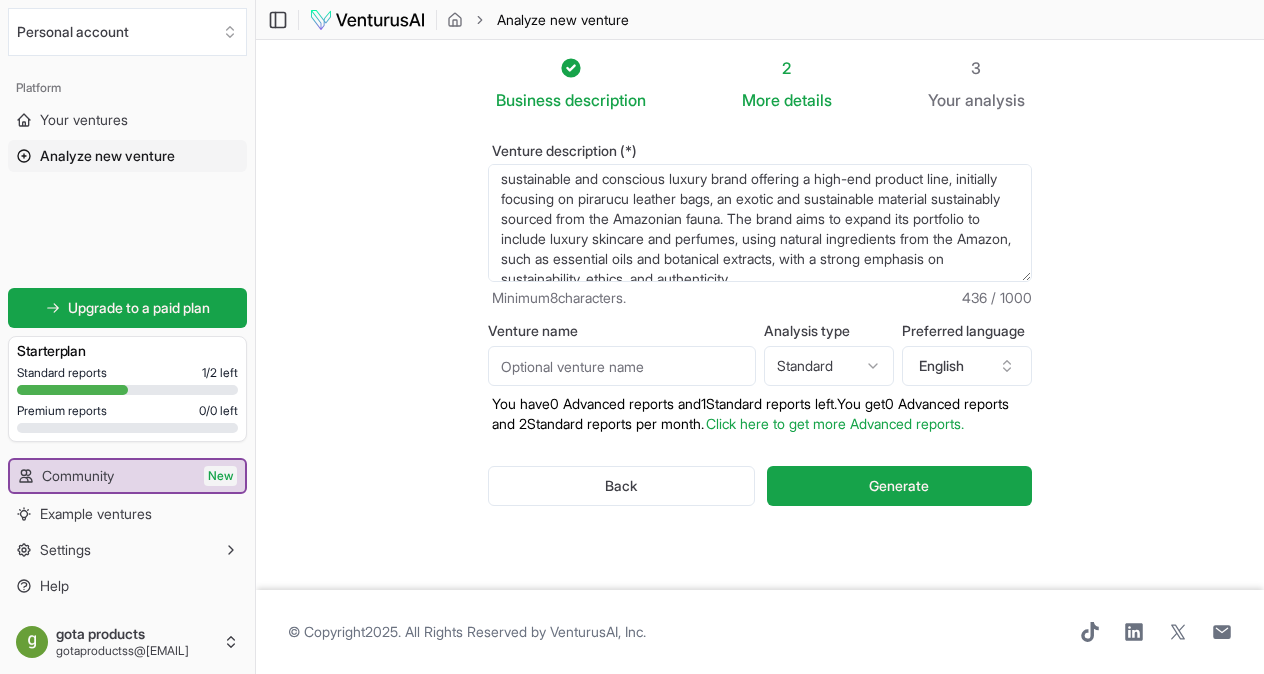 scroll, scrollTop: 0, scrollLeft: 0, axis: both 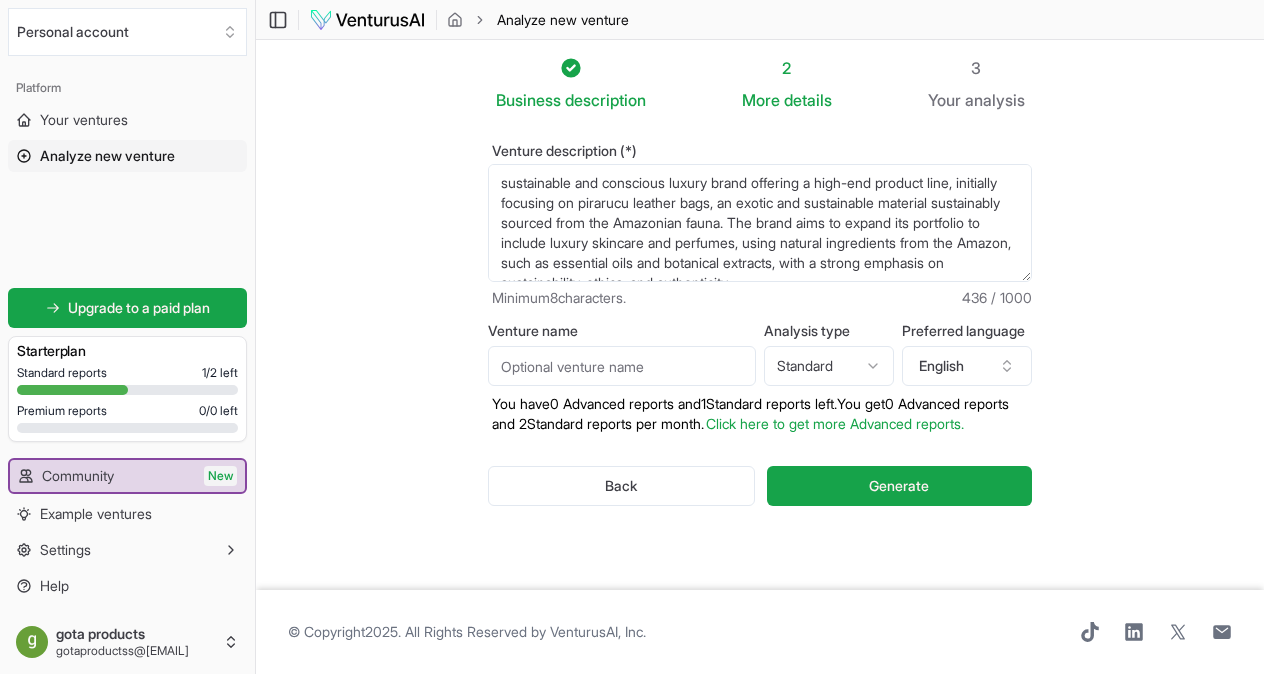 type on "sustainable and conscious luxury brand offering a high-end product line, initially focusing on pirarucu leather bags, an exotic and sustainable material sustainably sourced from the Amazonian fauna. The brand aims to expand its portfolio to include luxury skincare and perfumes, using natural ingredients from the Amazon, such as essential oils and botanical extracts, with a strong emphasis on sustainability, ethics, and authenticity." 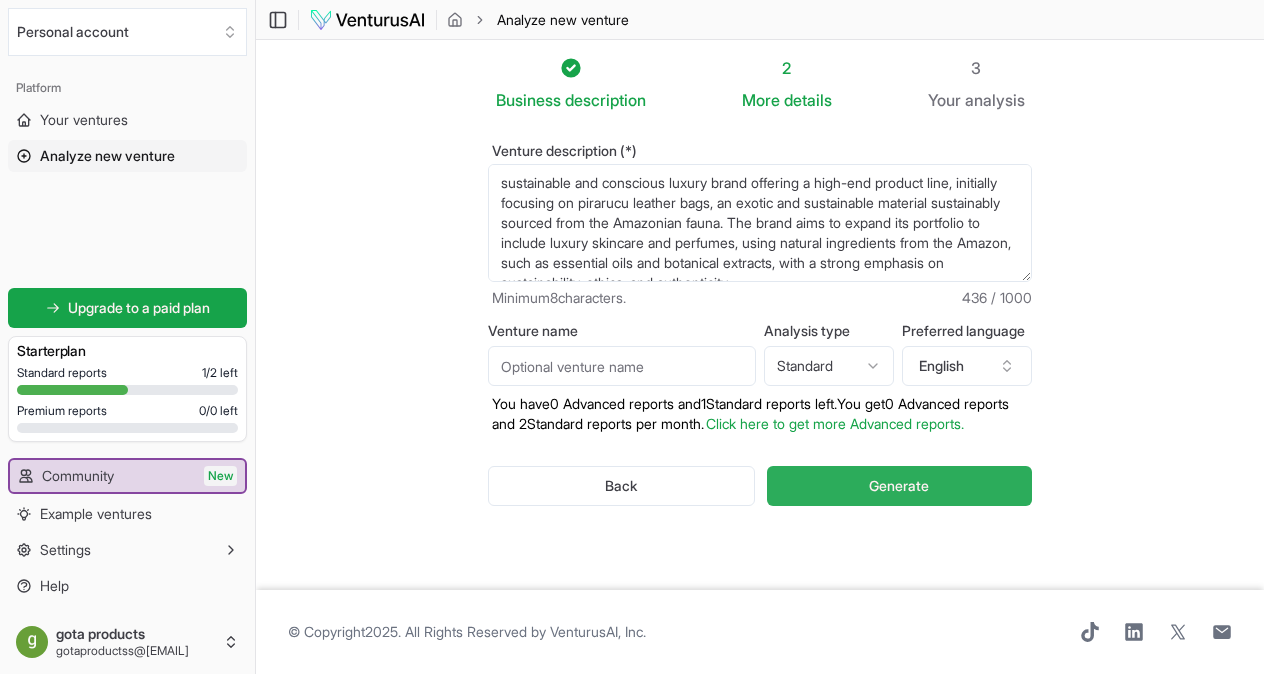 click on "Generate" at bounding box center [899, 486] 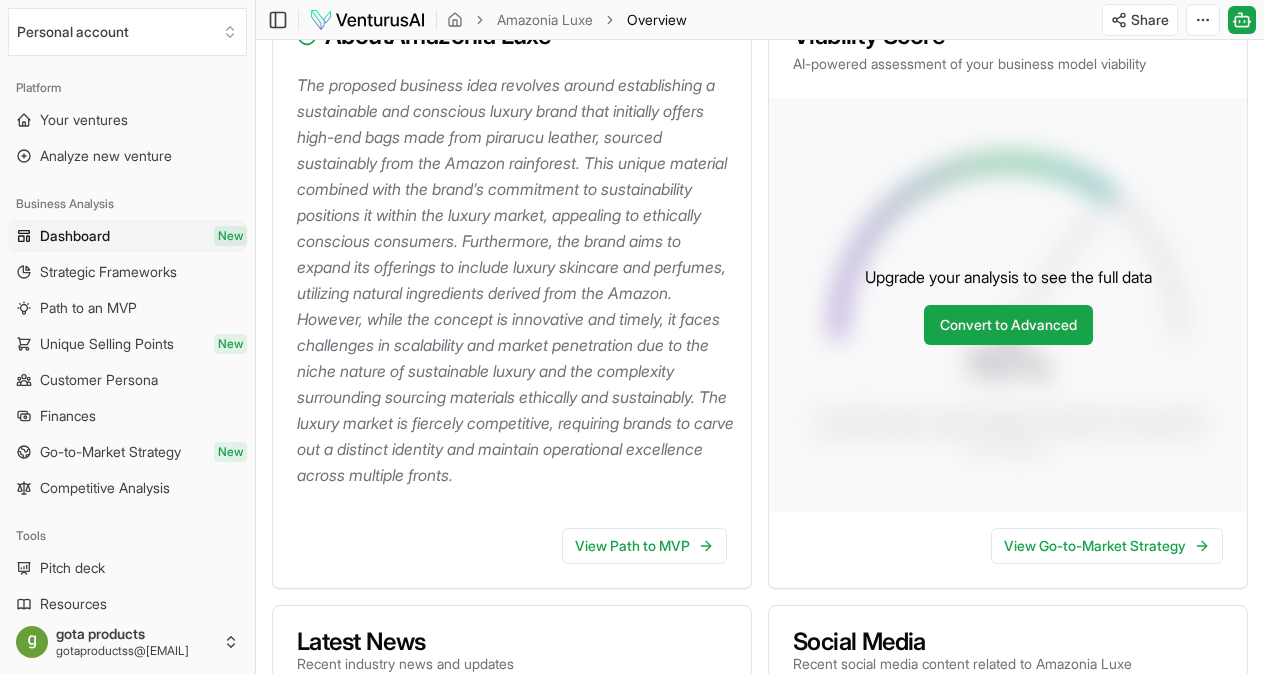 scroll, scrollTop: 303, scrollLeft: 0, axis: vertical 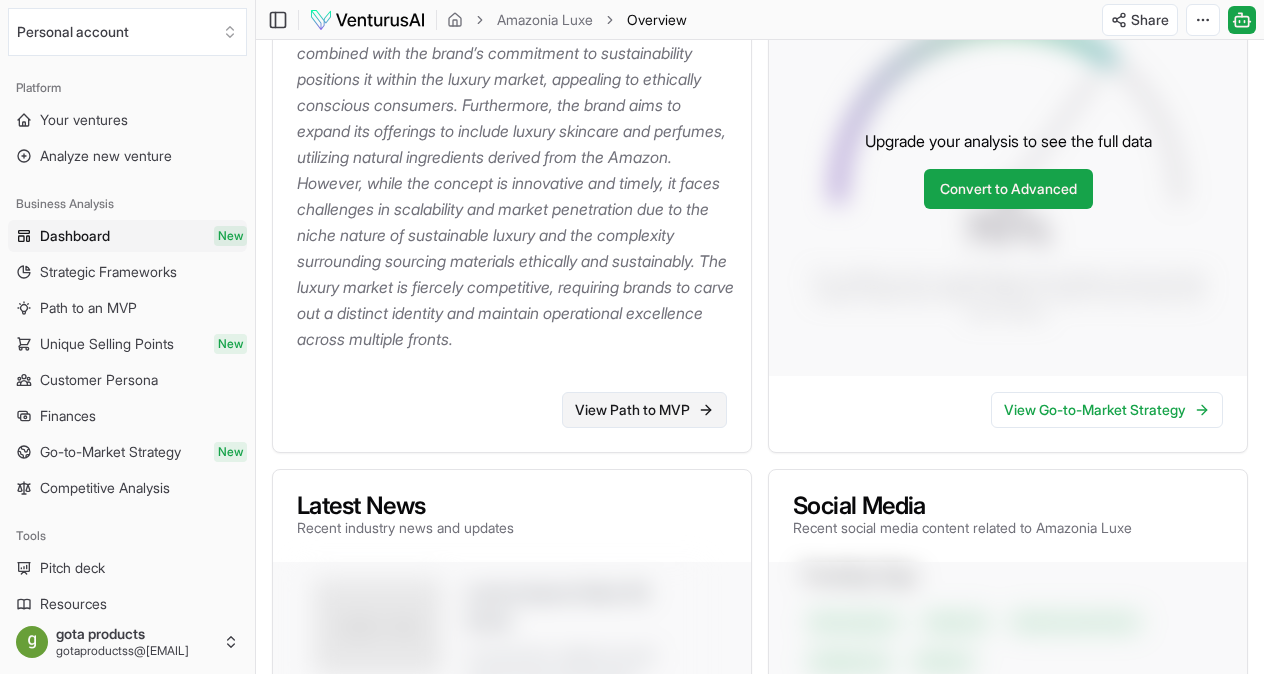 click on "View Path to MVP" at bounding box center [644, 410] 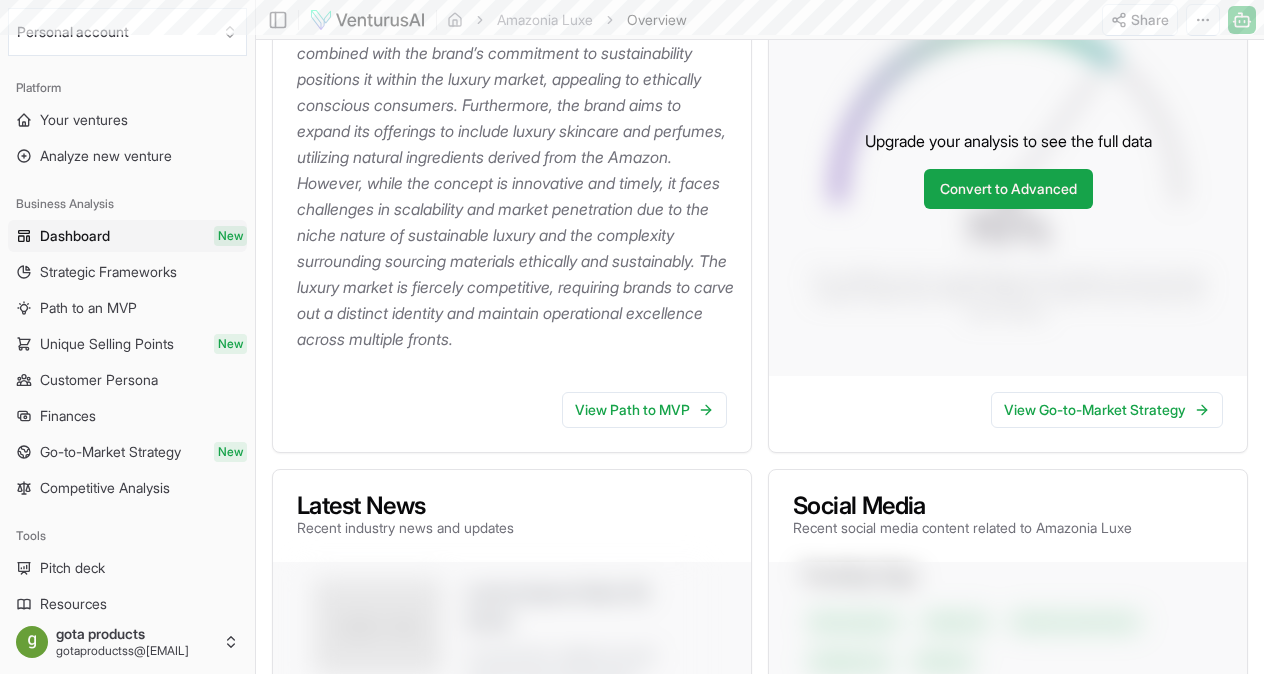 scroll, scrollTop: 0, scrollLeft: 0, axis: both 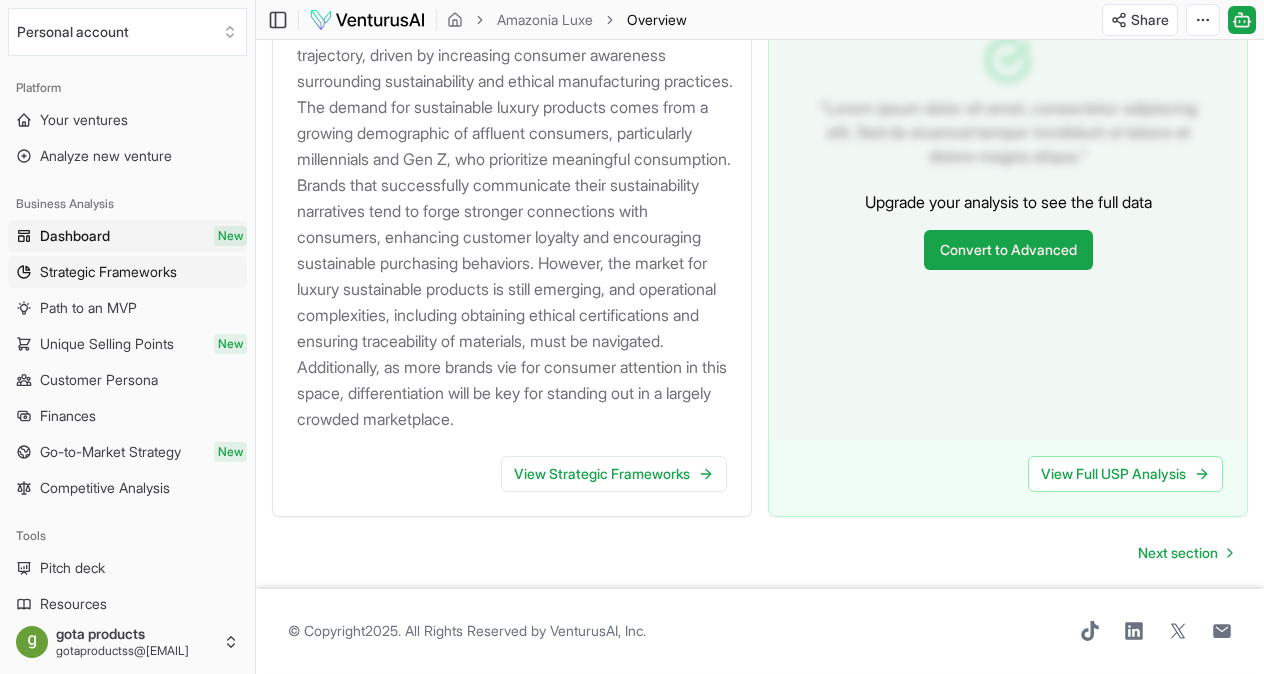 click on "Strategic Frameworks" at bounding box center (108, 272) 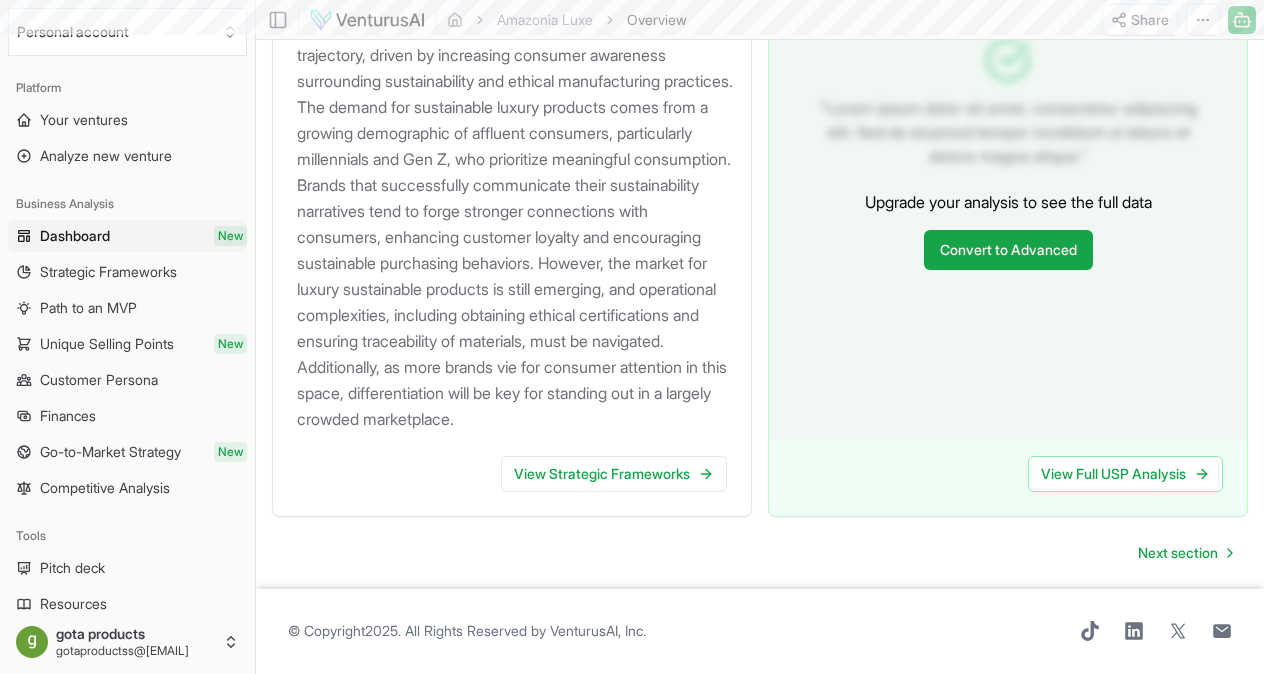 scroll, scrollTop: 0, scrollLeft: 0, axis: both 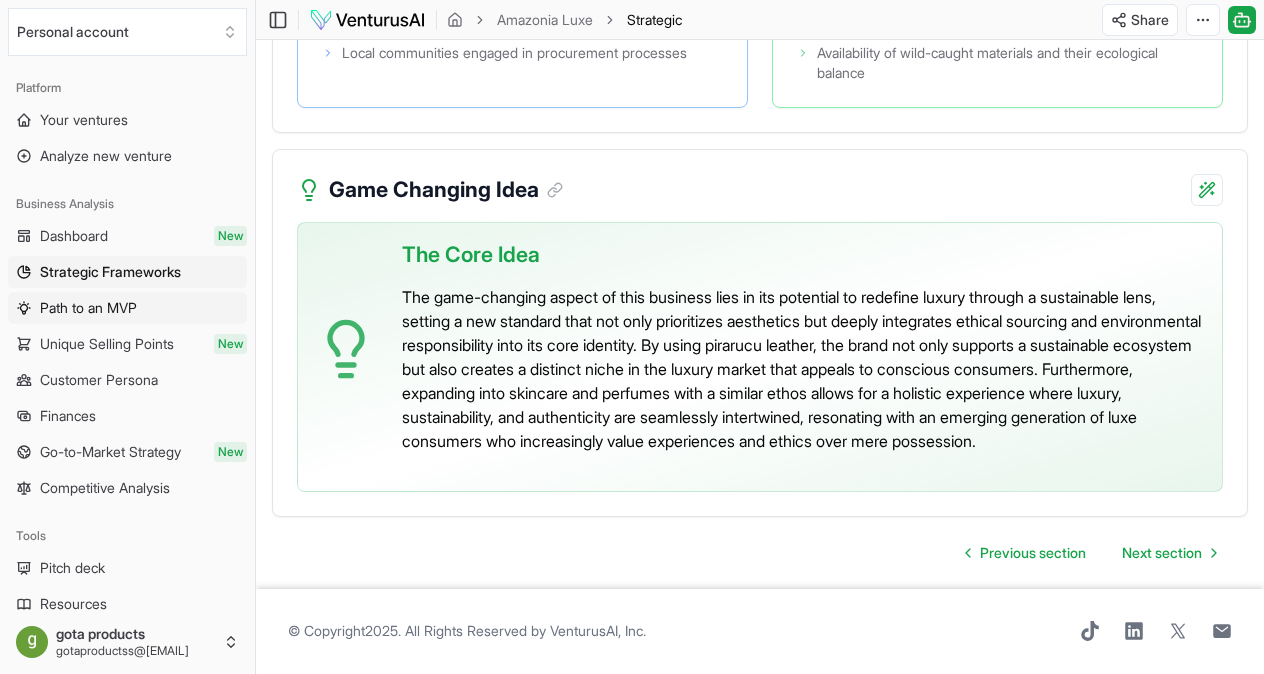 click on "Path to an MVP" at bounding box center (127, 308) 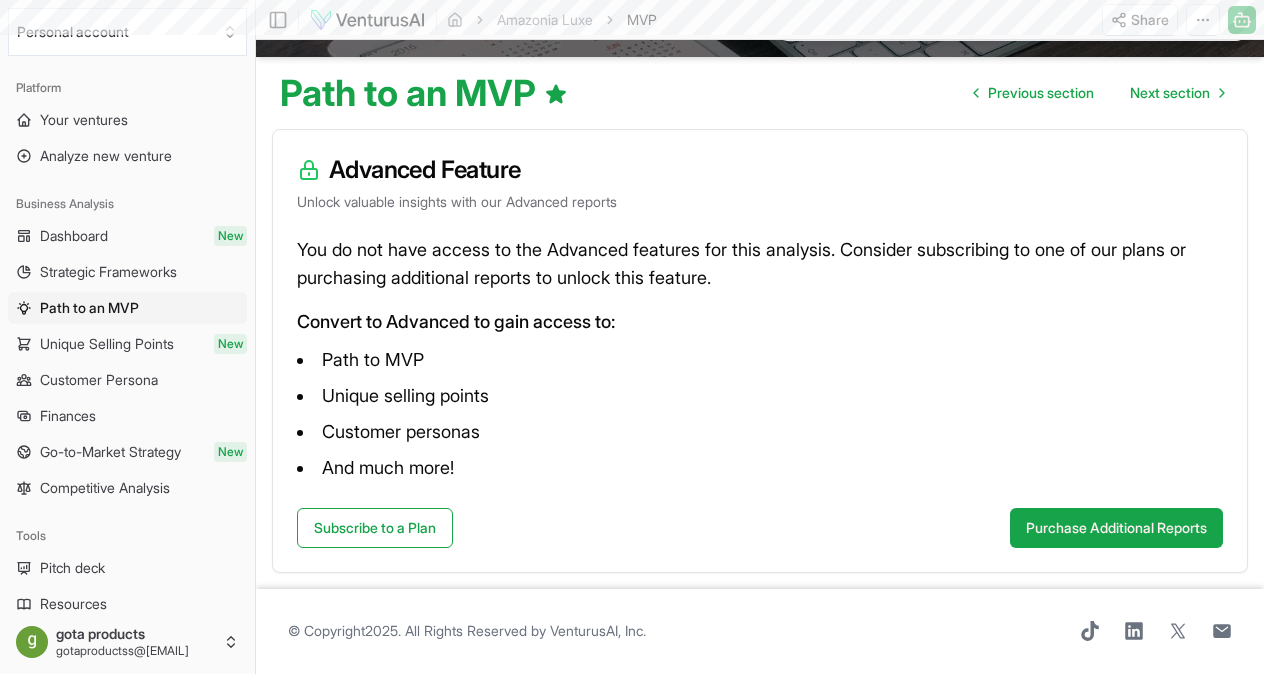 scroll, scrollTop: 0, scrollLeft: 0, axis: both 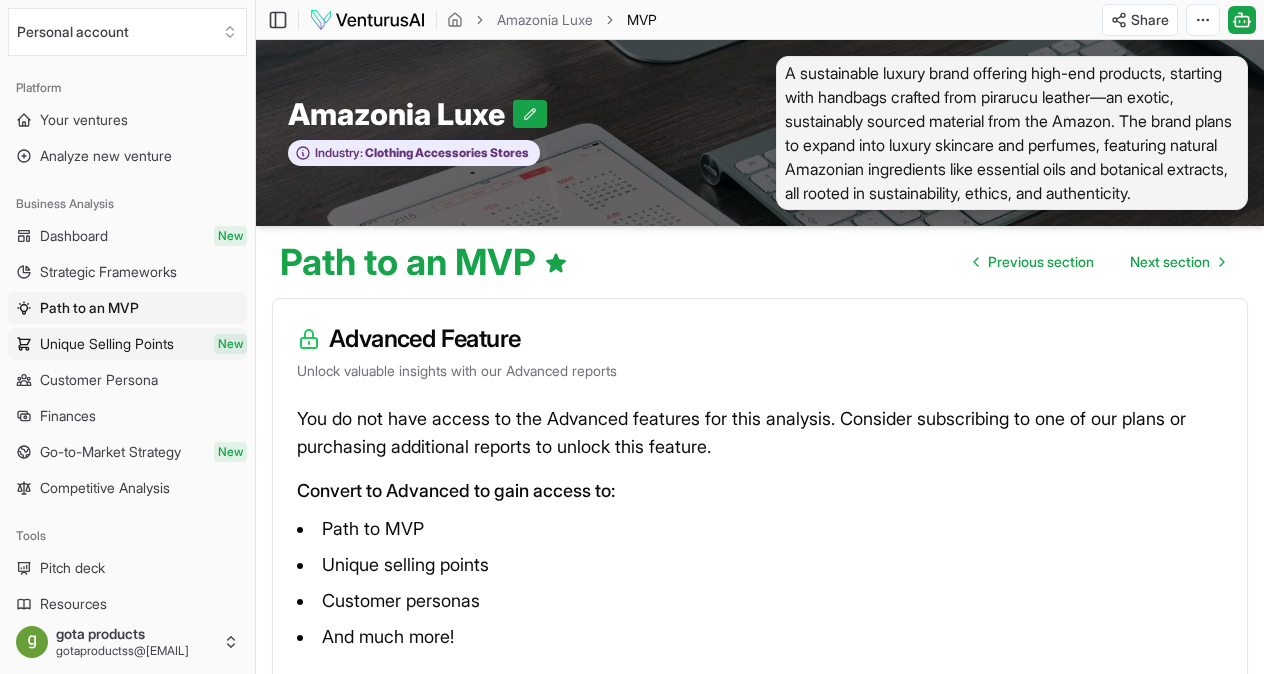 click on "Unique Selling Points" at bounding box center [107, 344] 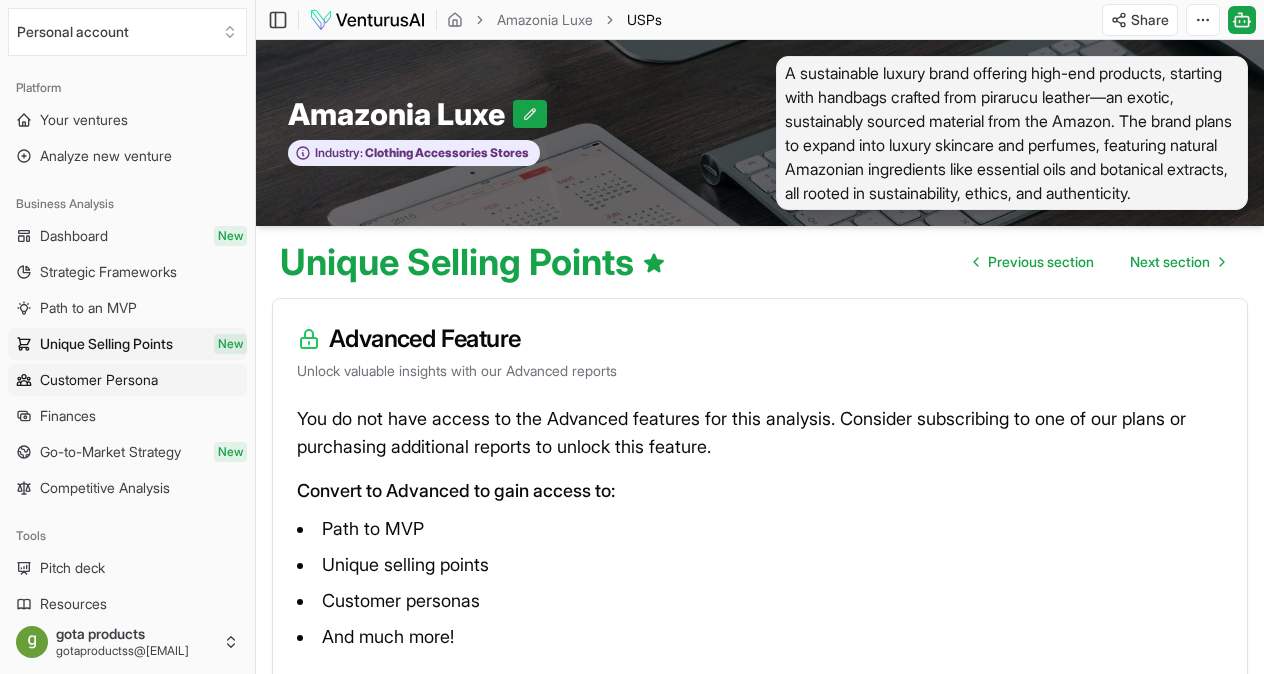 click on "Customer Persona" at bounding box center [99, 380] 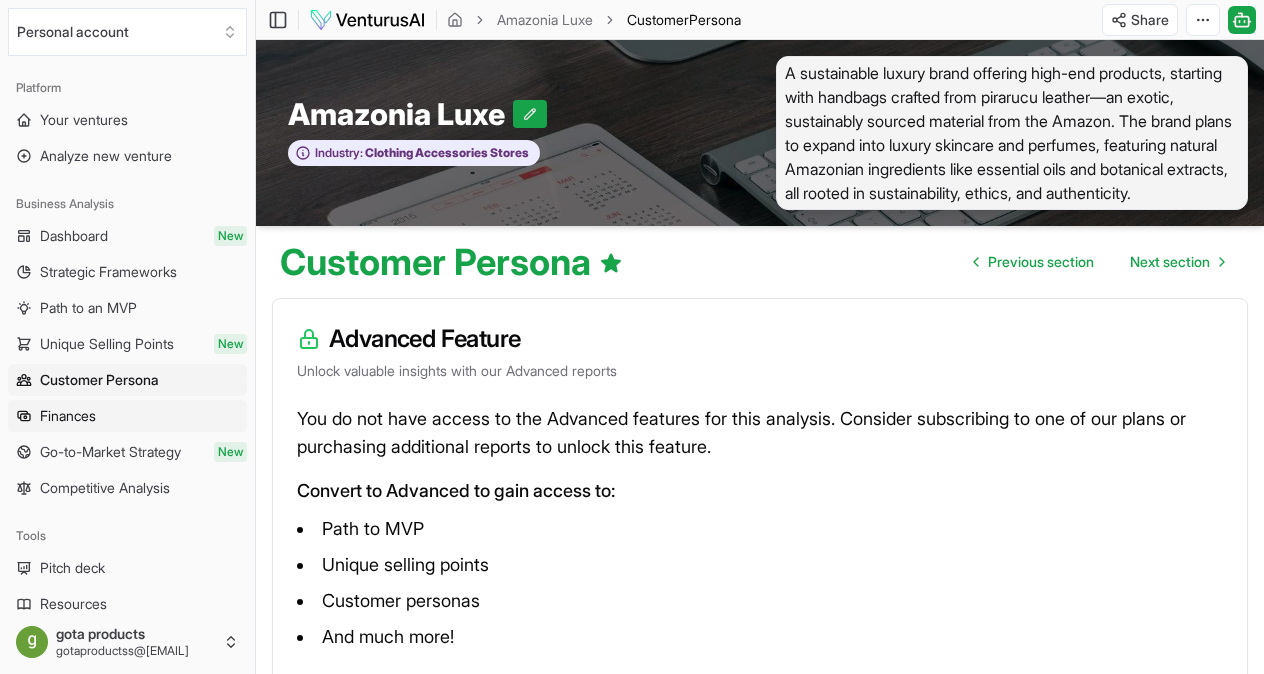 click on "Finances" at bounding box center (127, 416) 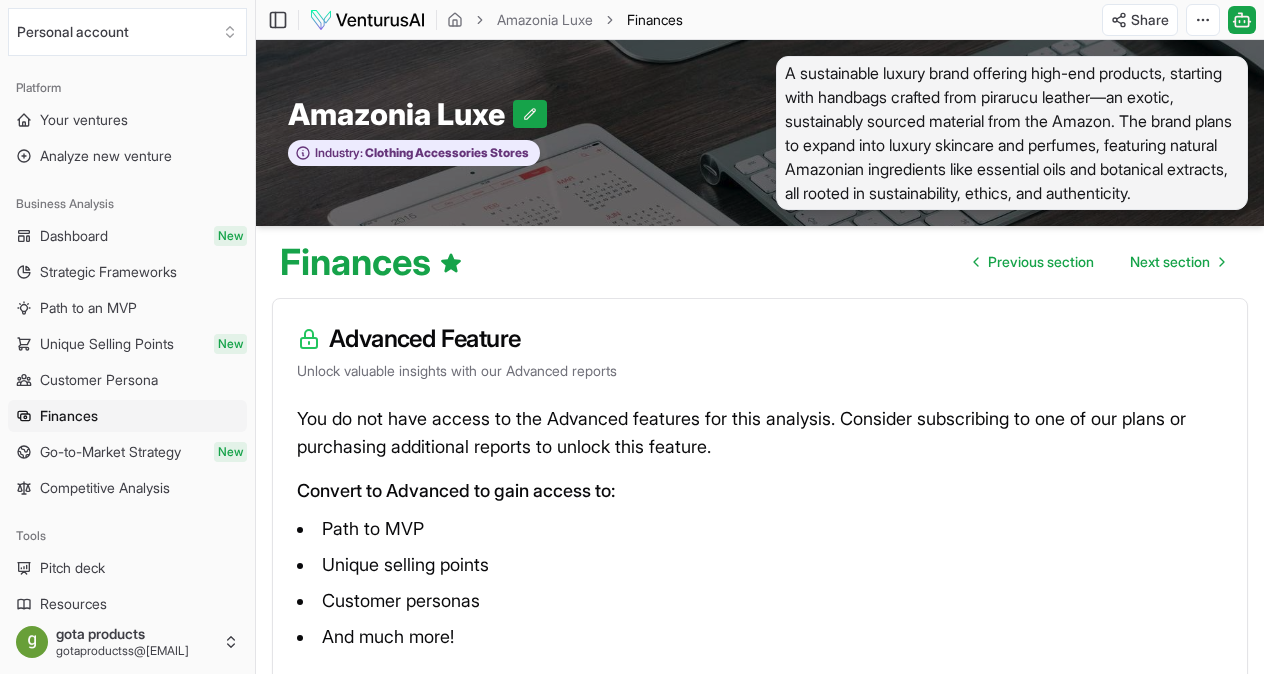 click on "Go-to-Market Strategy" at bounding box center [110, 452] 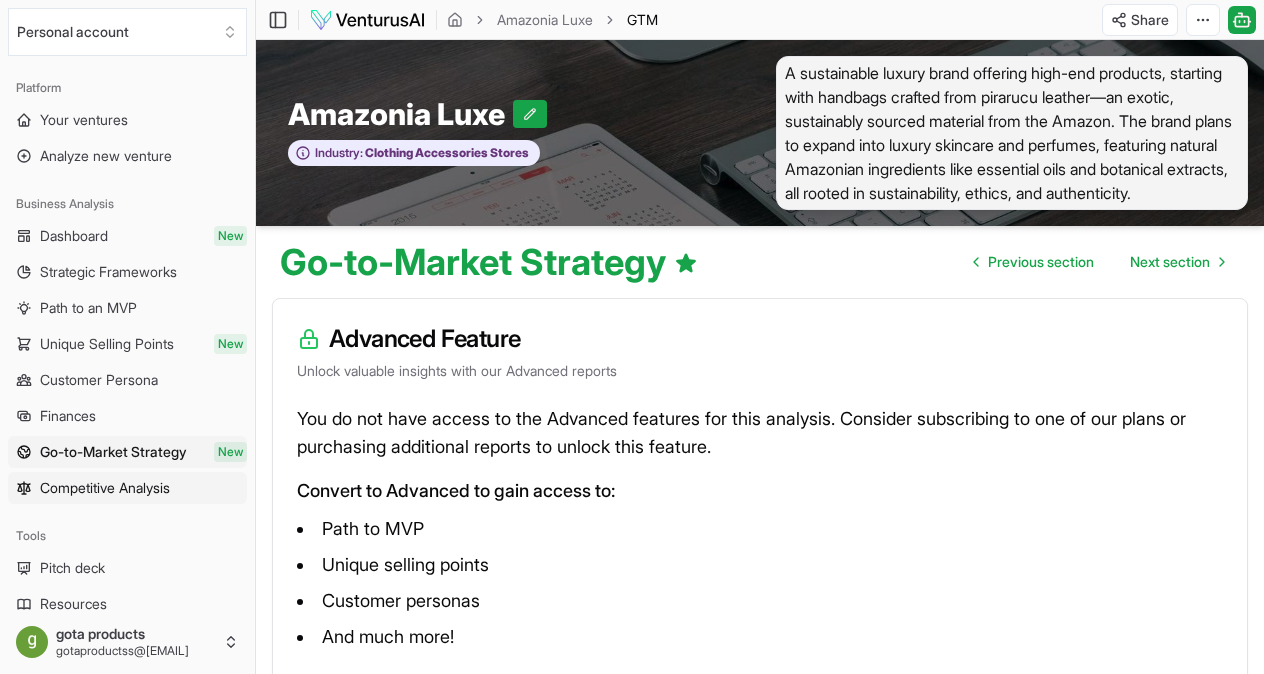 click on "Competitive Analysis" at bounding box center (105, 488) 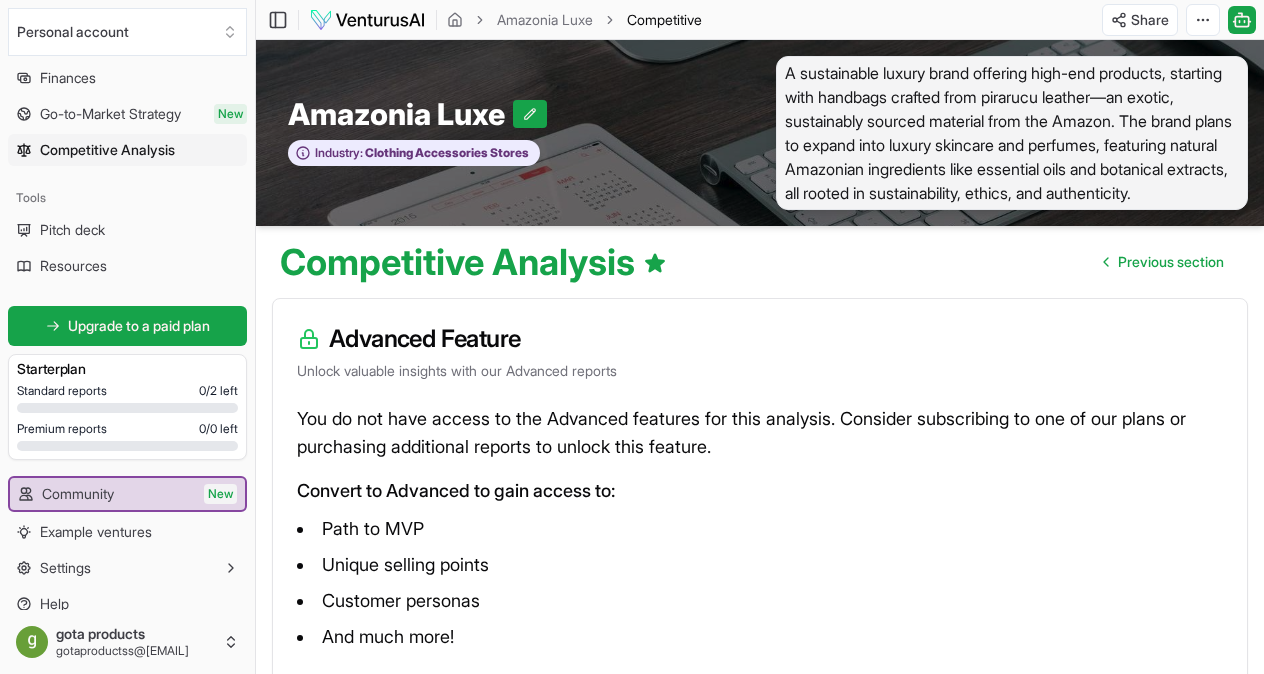 scroll, scrollTop: 356, scrollLeft: 0, axis: vertical 